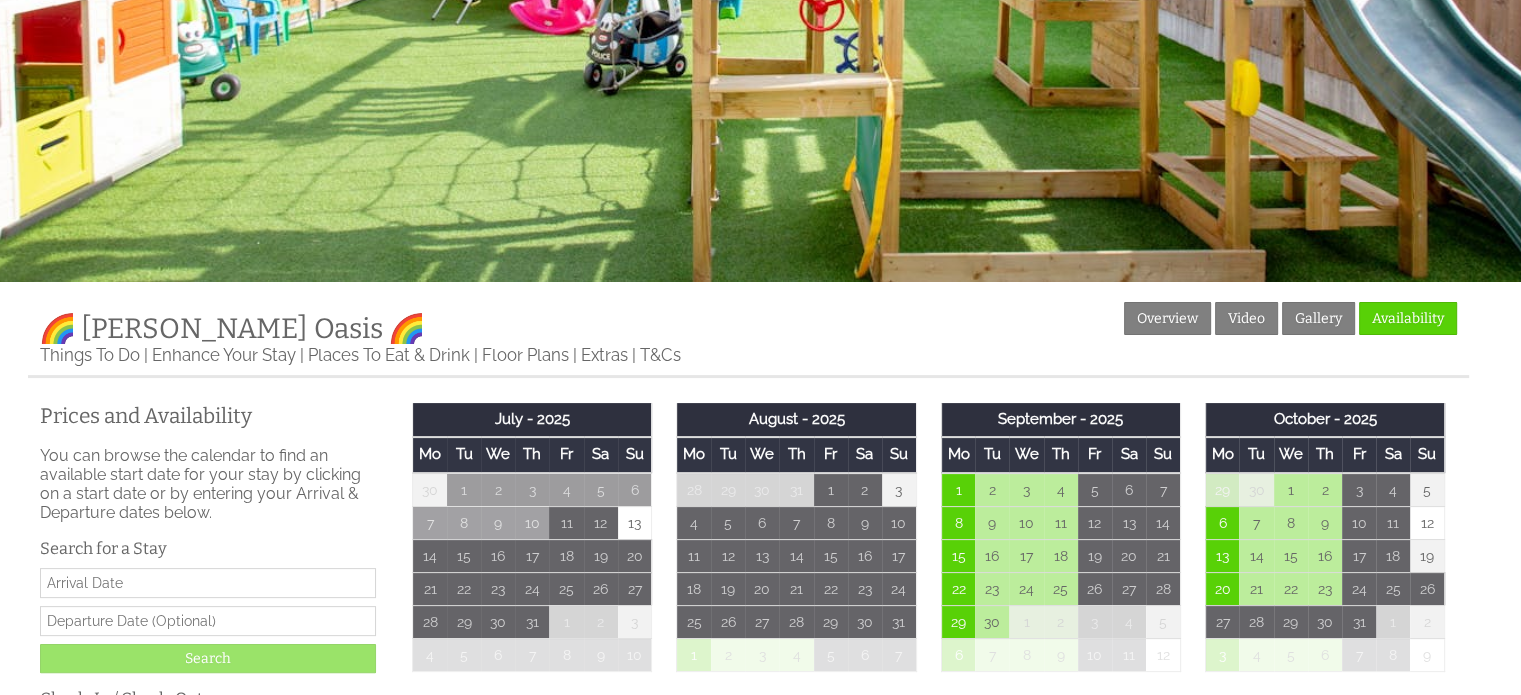 scroll, scrollTop: 0, scrollLeft: 0, axis: both 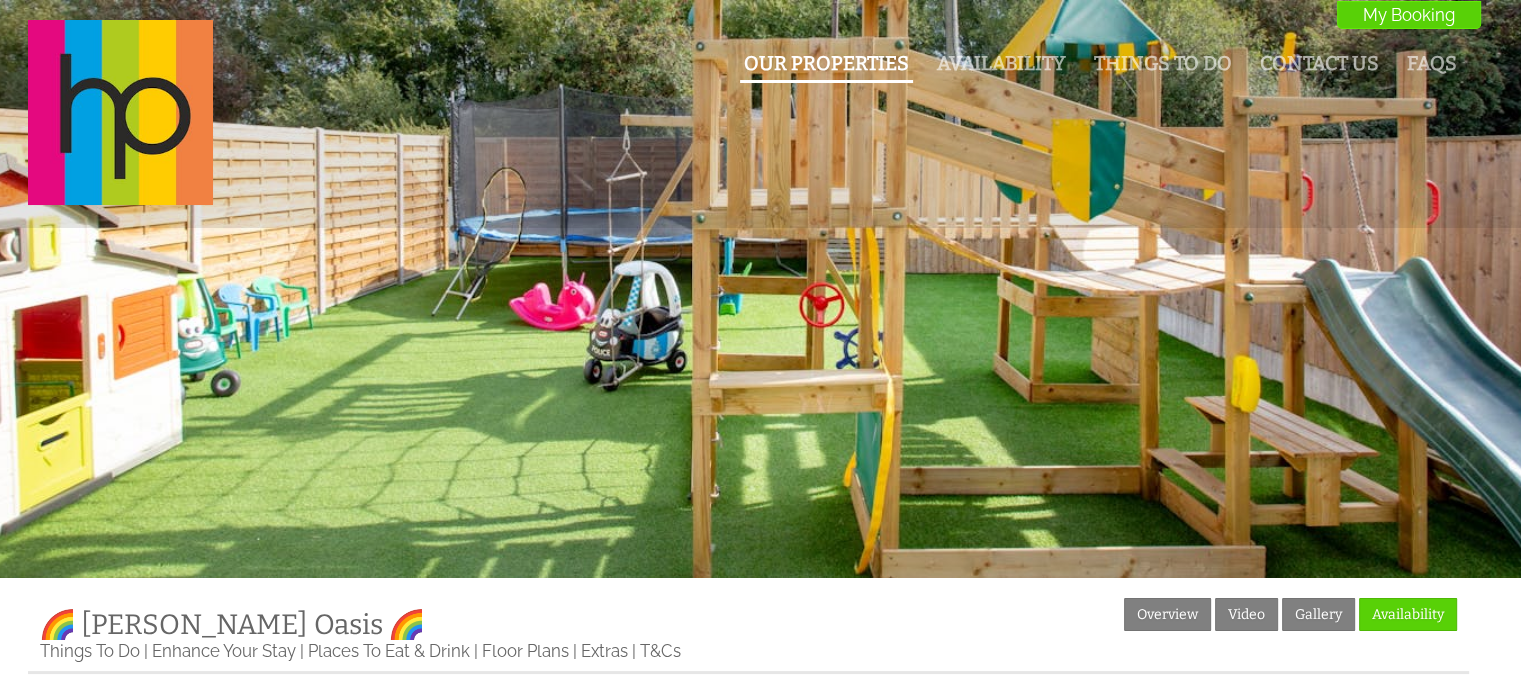 click on "Our Properties" at bounding box center (826, 63) 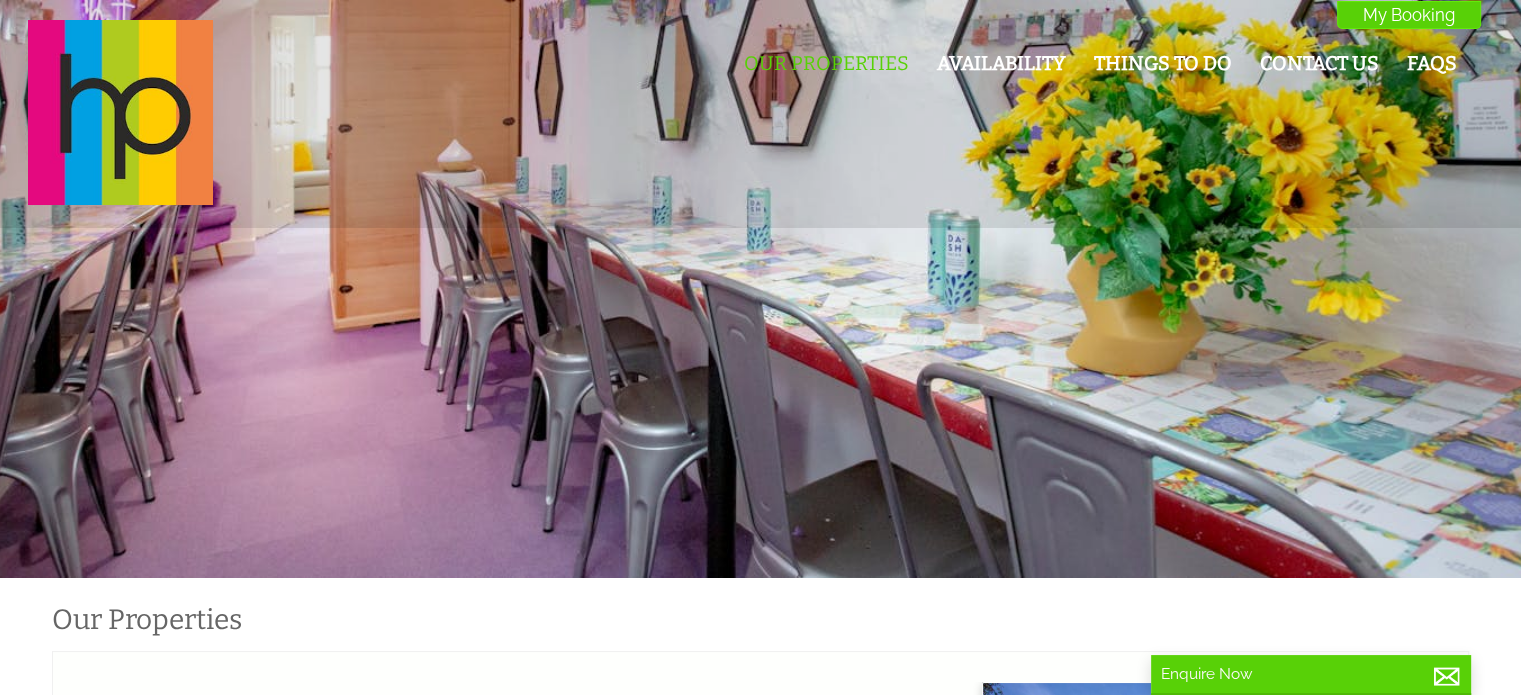 scroll, scrollTop: 0, scrollLeft: 18, axis: horizontal 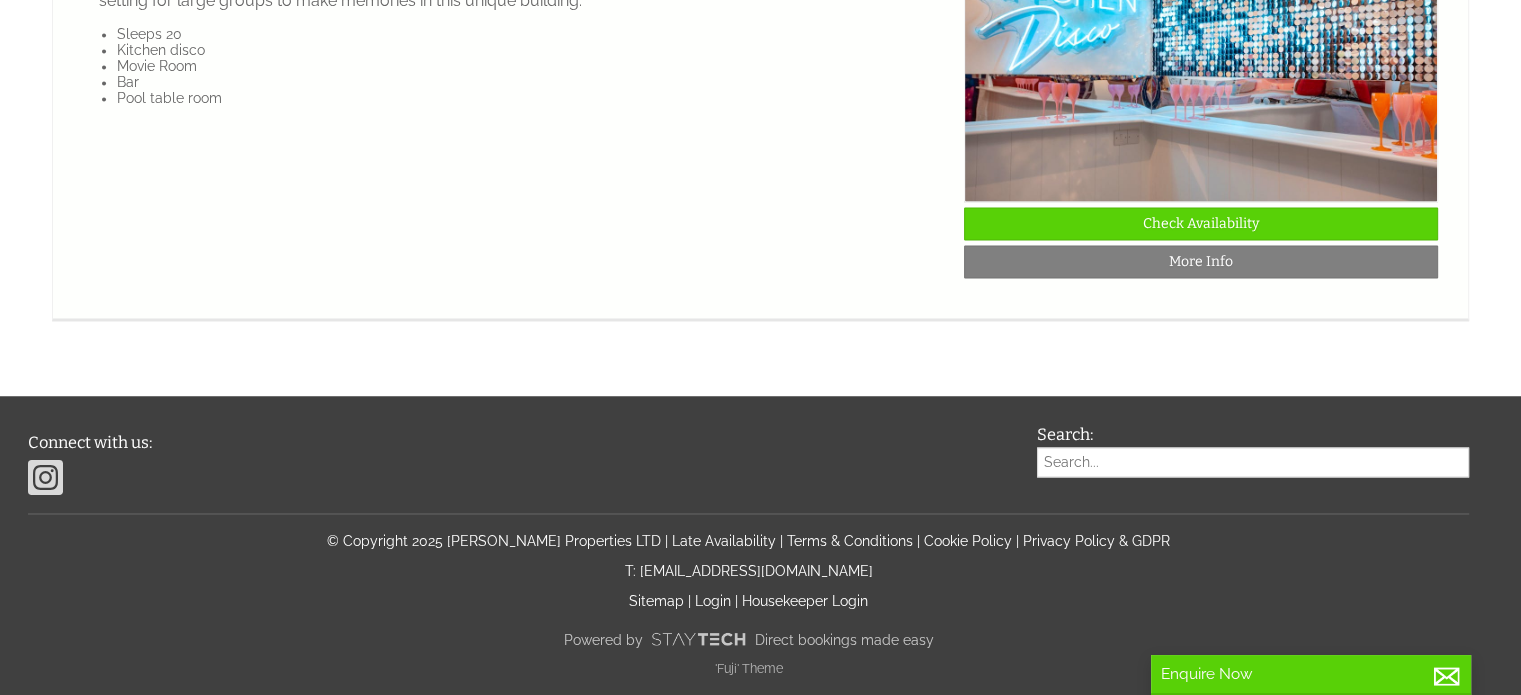 click on "More Info" at bounding box center (1201, -359) 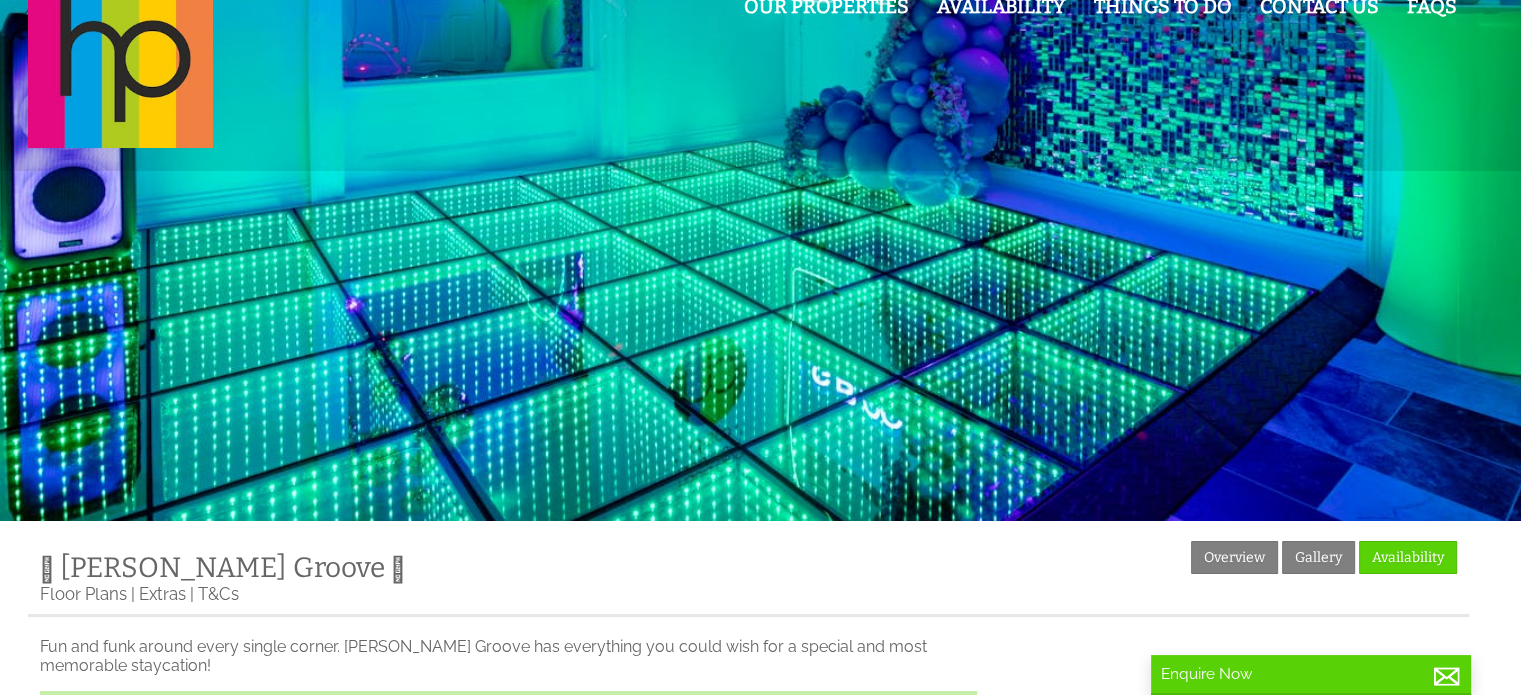 scroll, scrollTop: 0, scrollLeft: 0, axis: both 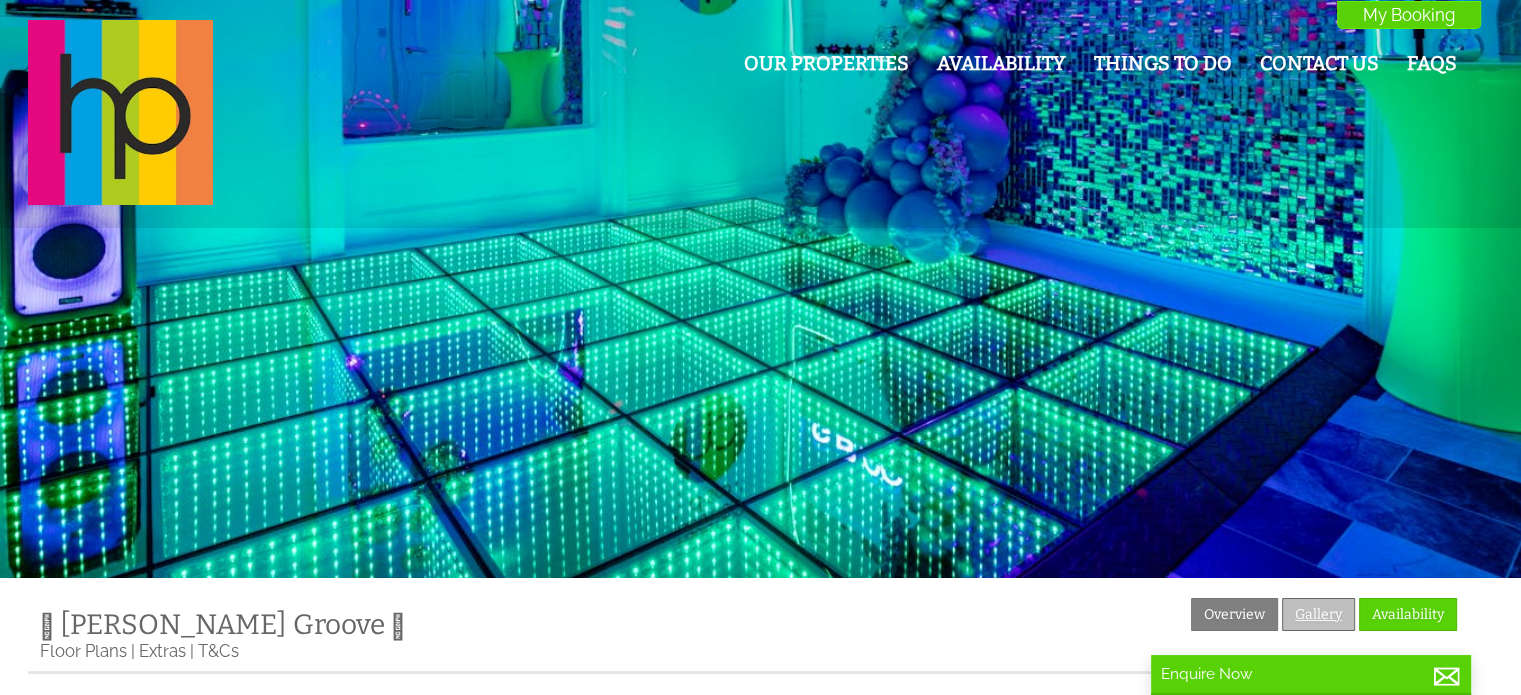 click on "Gallery" at bounding box center (1318, 614) 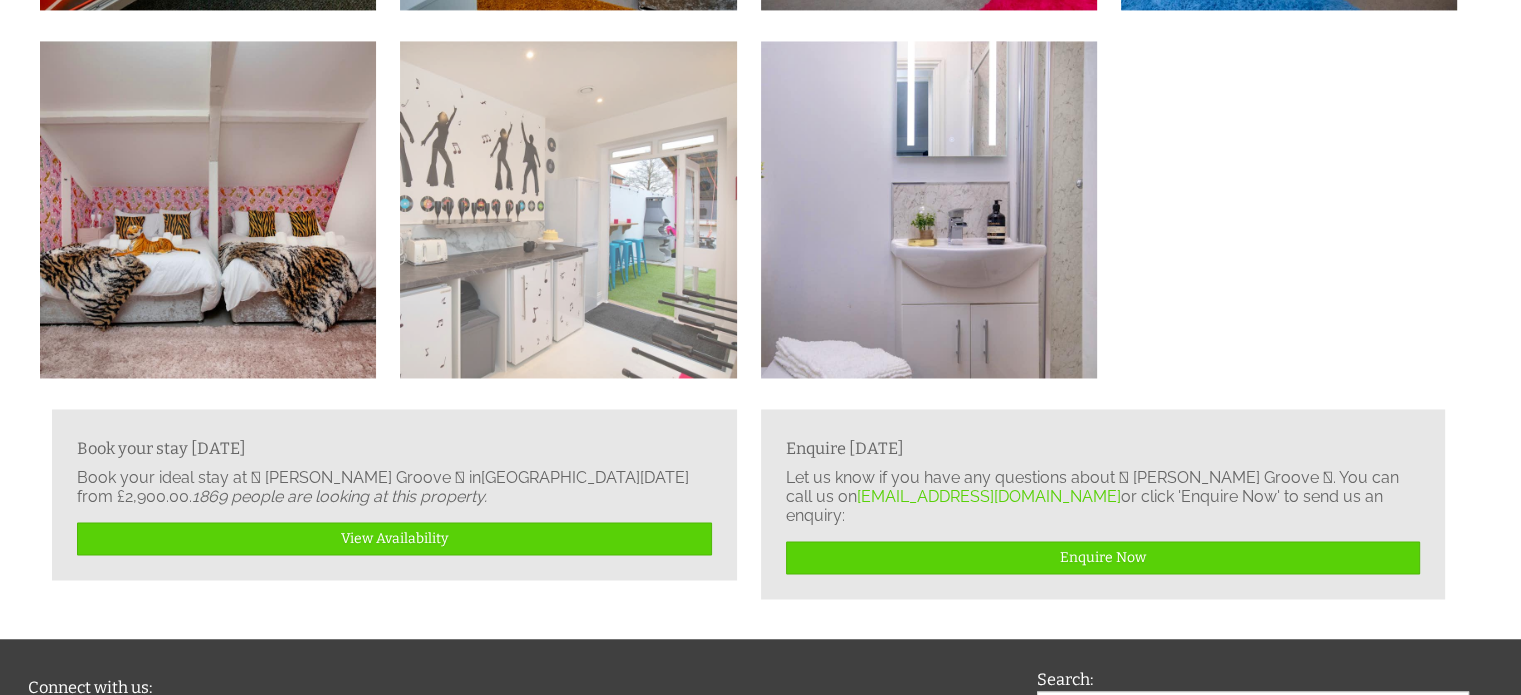 scroll, scrollTop: 3308, scrollLeft: 0, axis: vertical 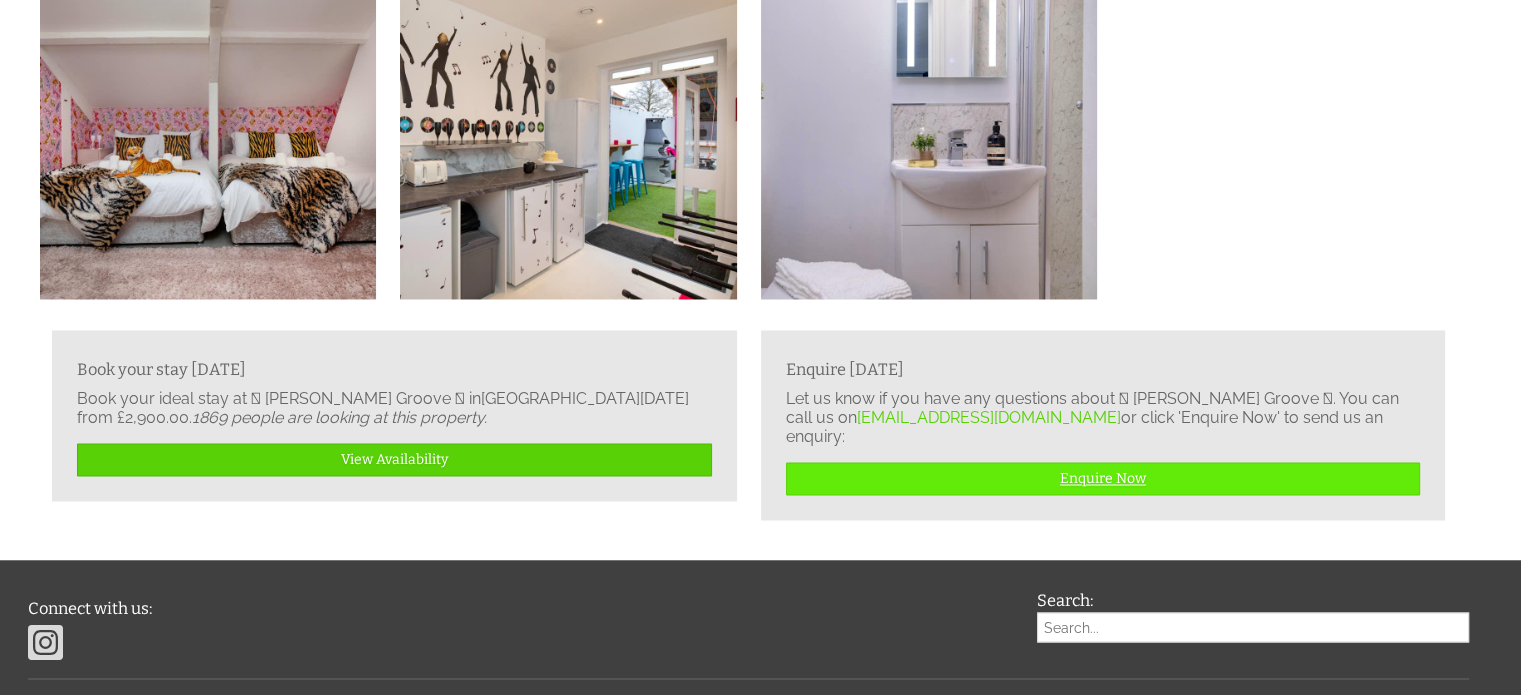click on "Enquire Now" at bounding box center (1103, 478) 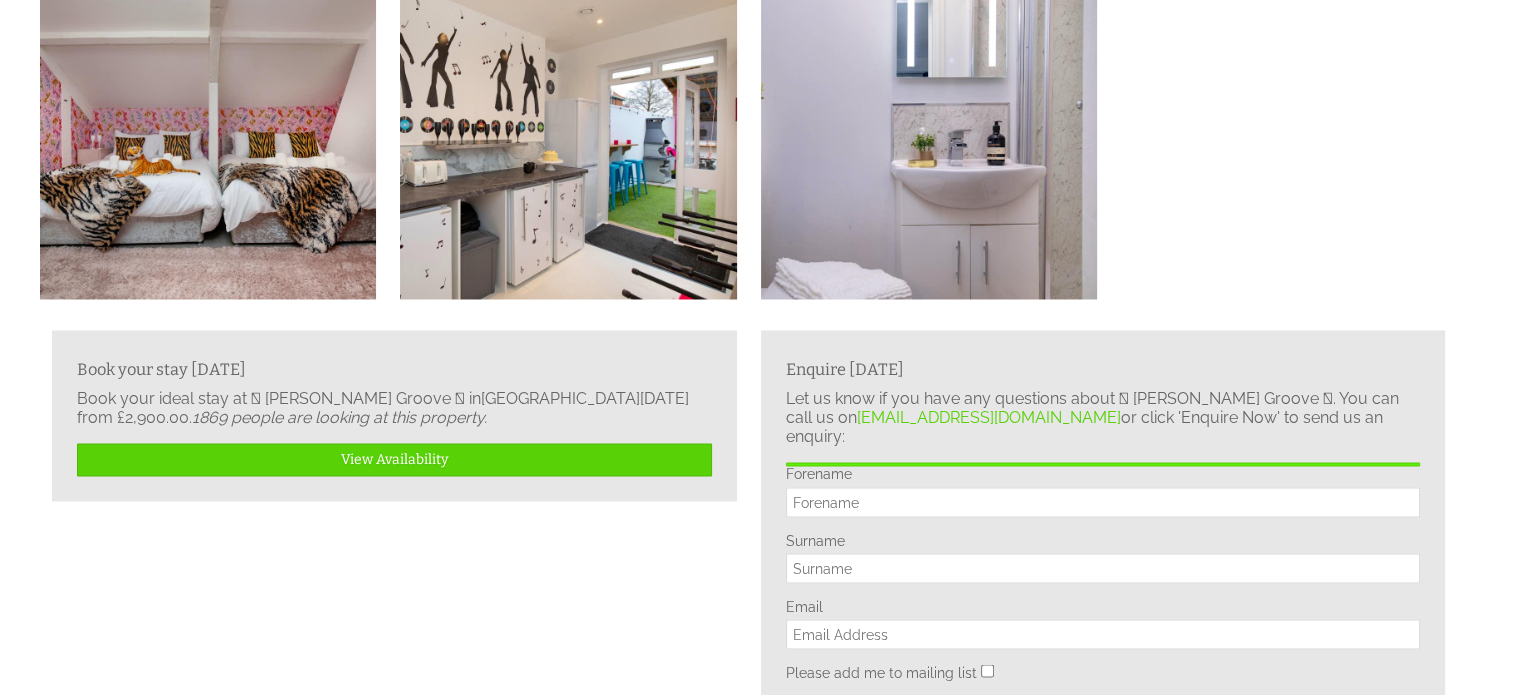 scroll, scrollTop: 0, scrollLeft: 0, axis: both 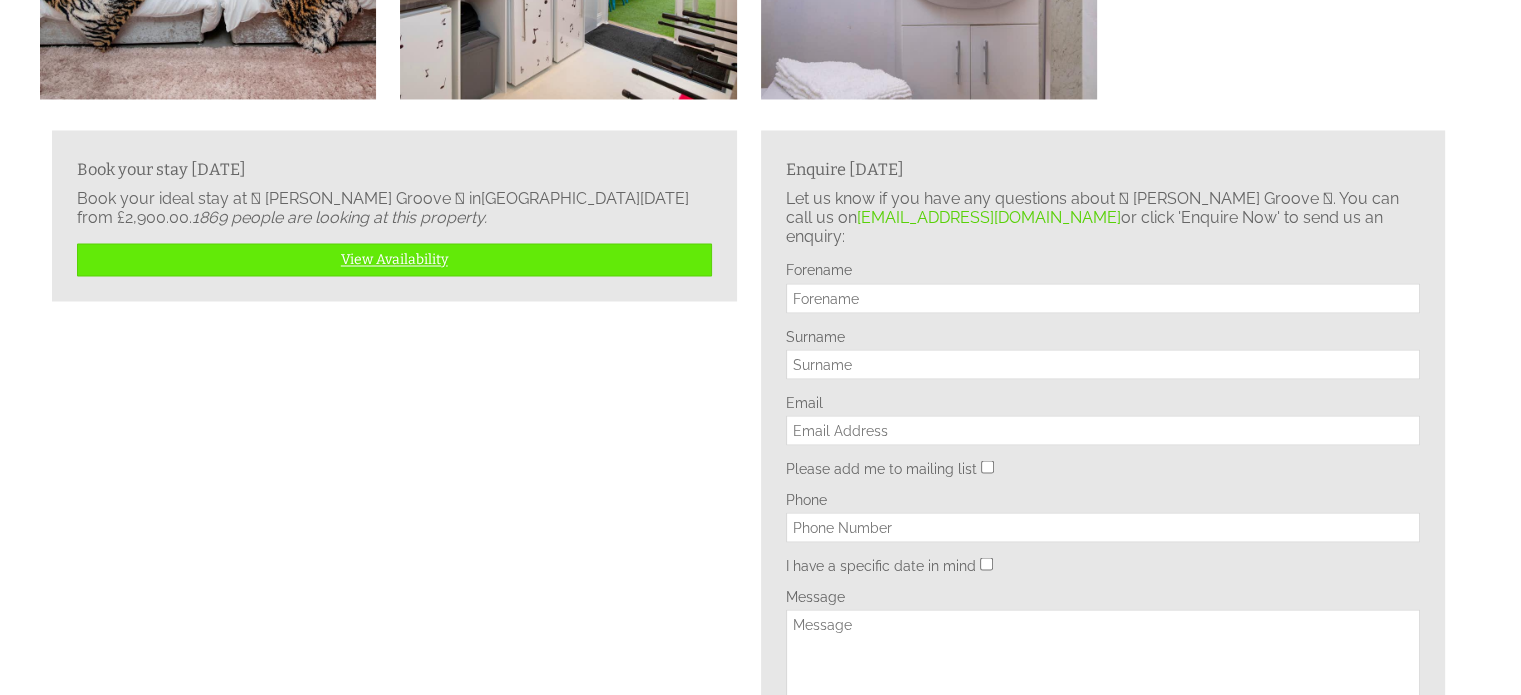 click on "View Availability" at bounding box center [394, 259] 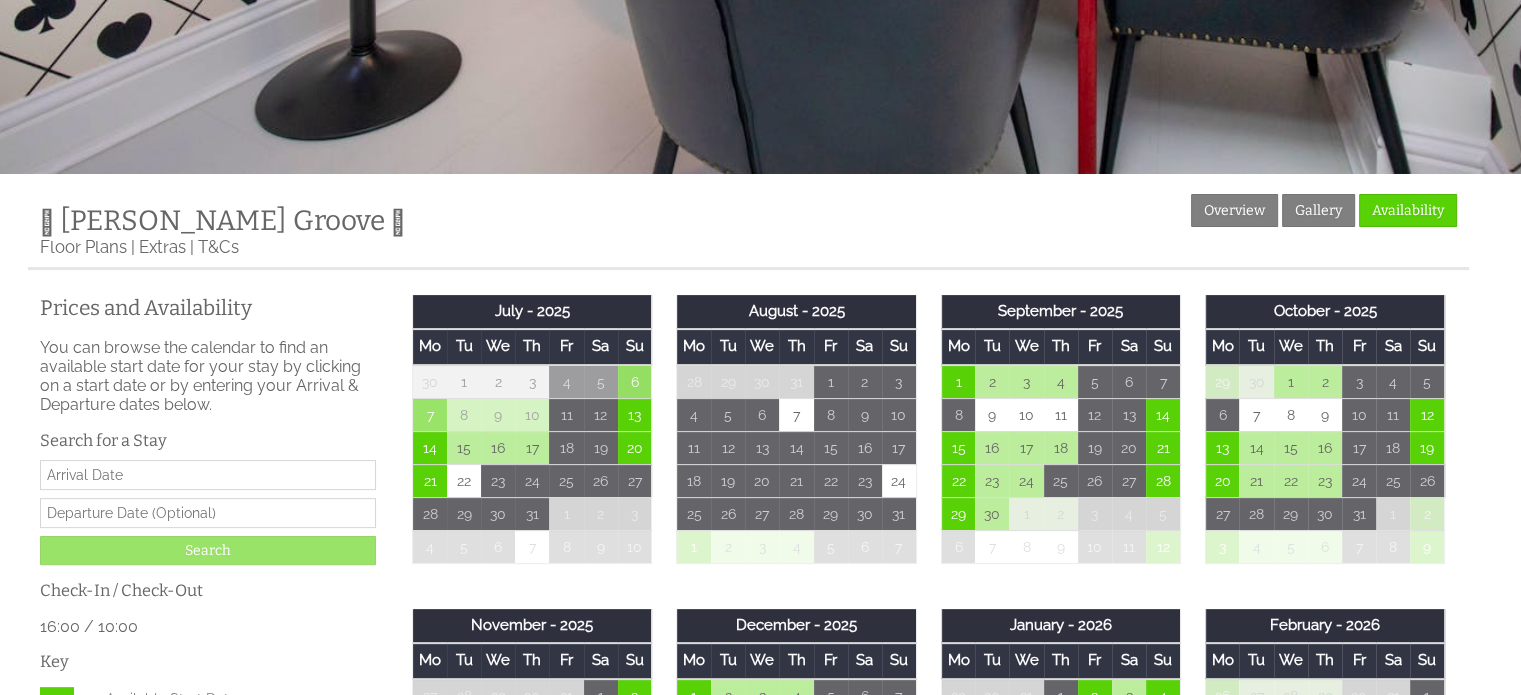 scroll, scrollTop: 400, scrollLeft: 0, axis: vertical 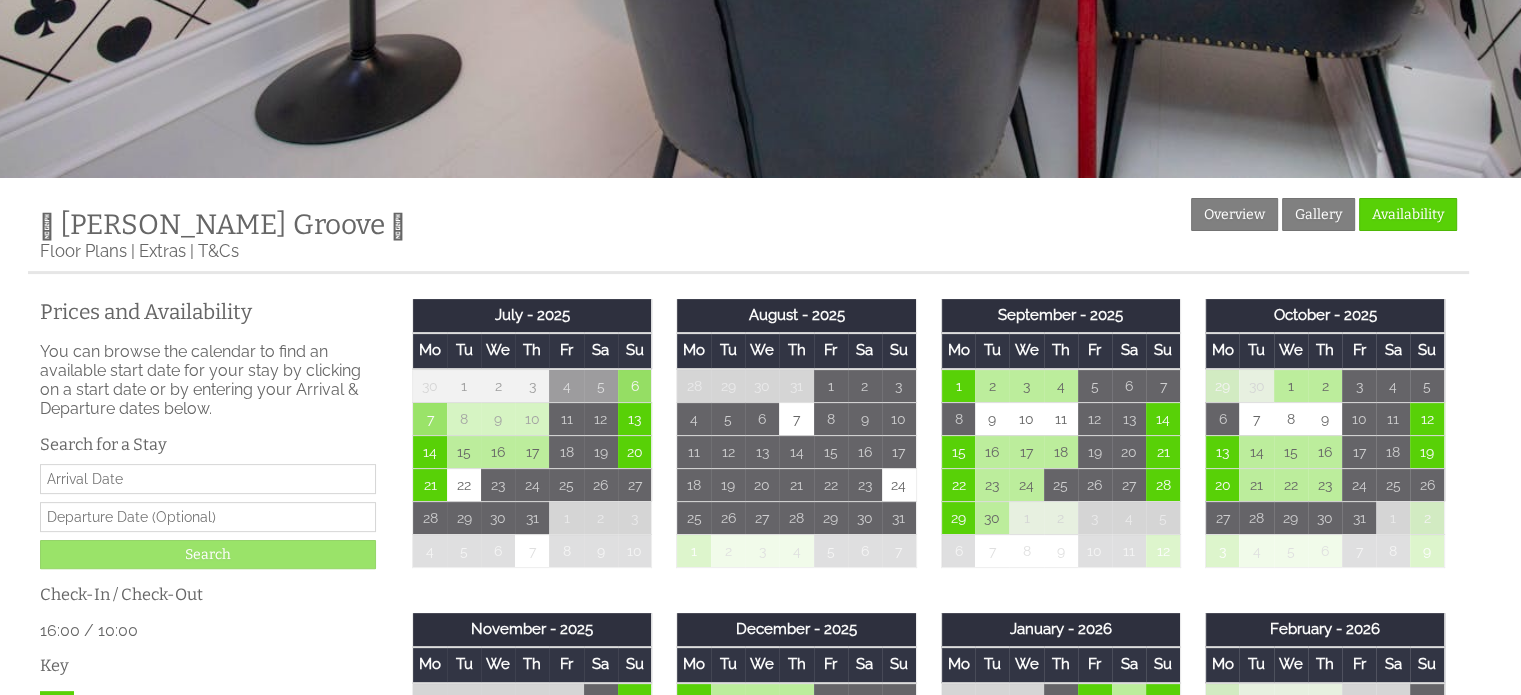 click on "Date" at bounding box center [208, 479] 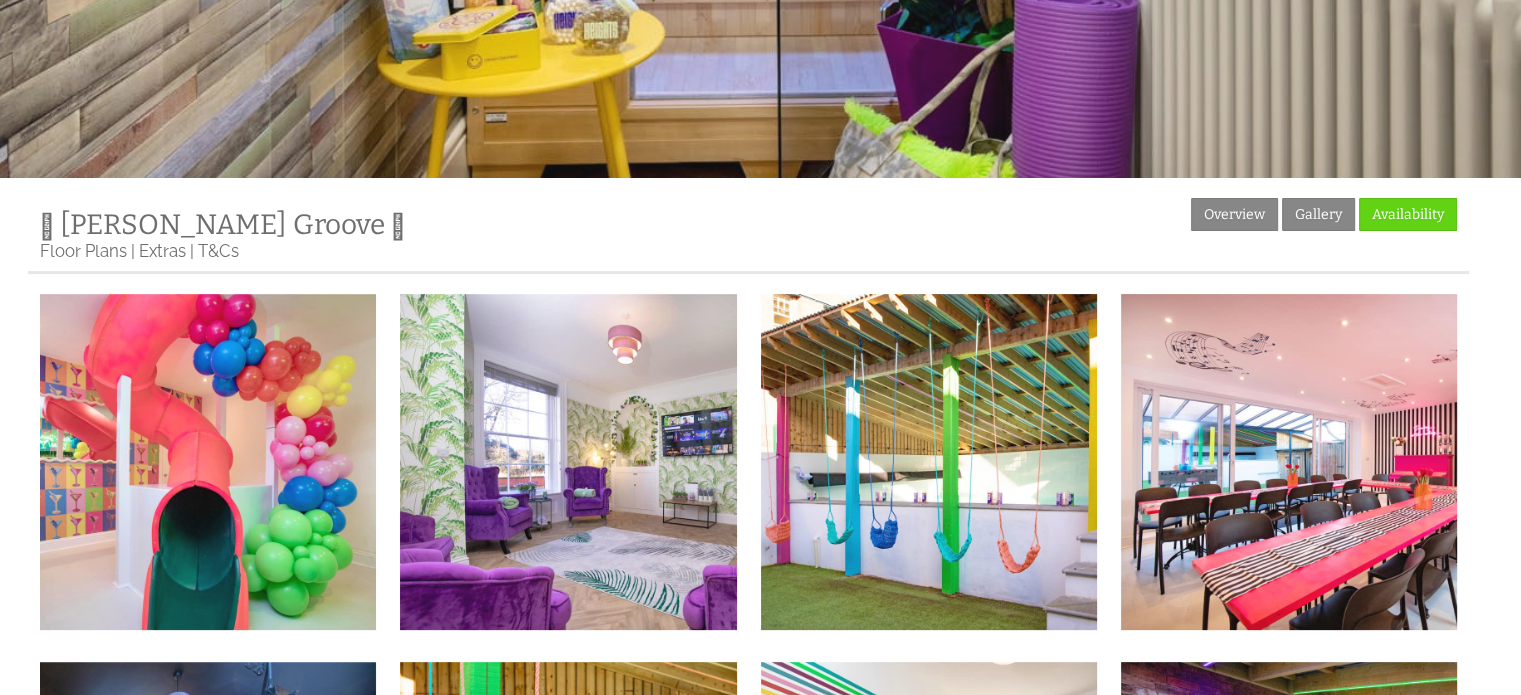 scroll, scrollTop: 3508, scrollLeft: 0, axis: vertical 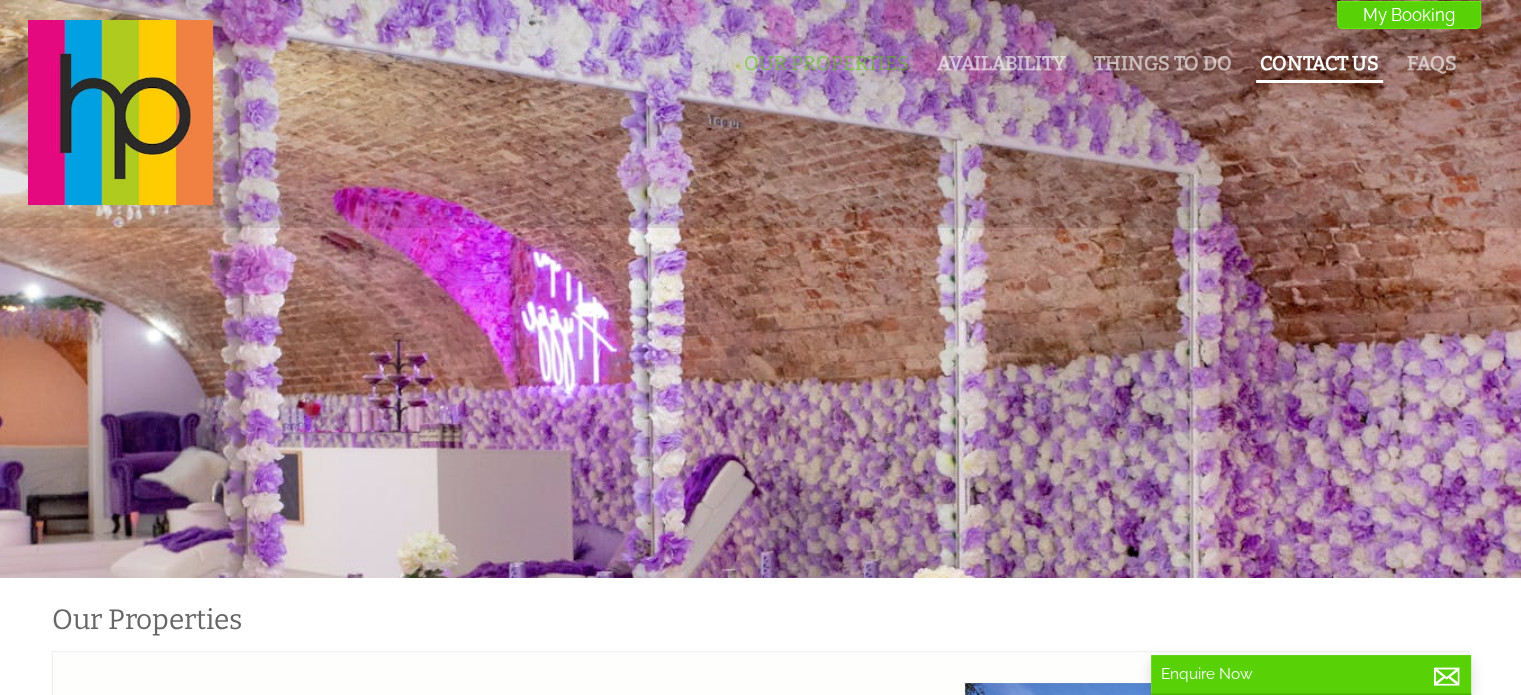 click on "Contact Us" at bounding box center [1319, 63] 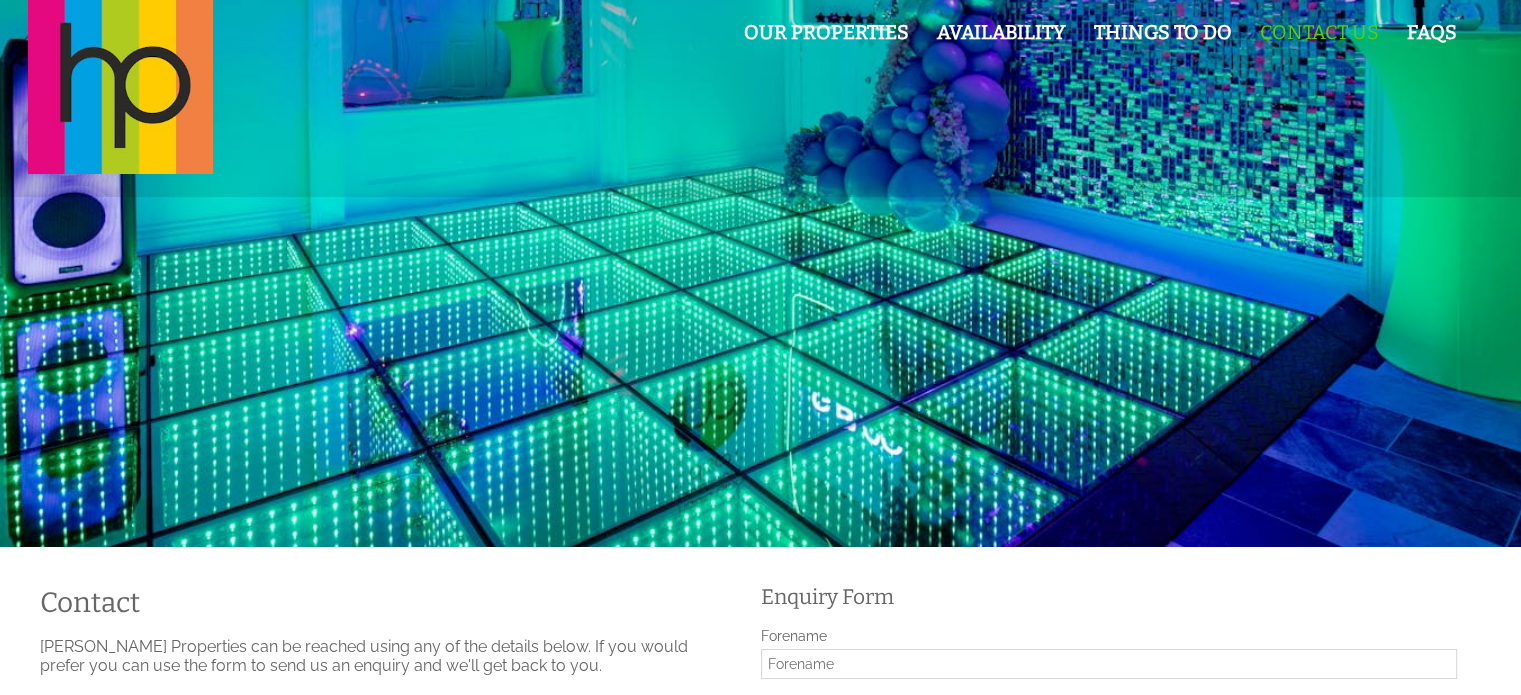 scroll, scrollTop: 0, scrollLeft: 0, axis: both 